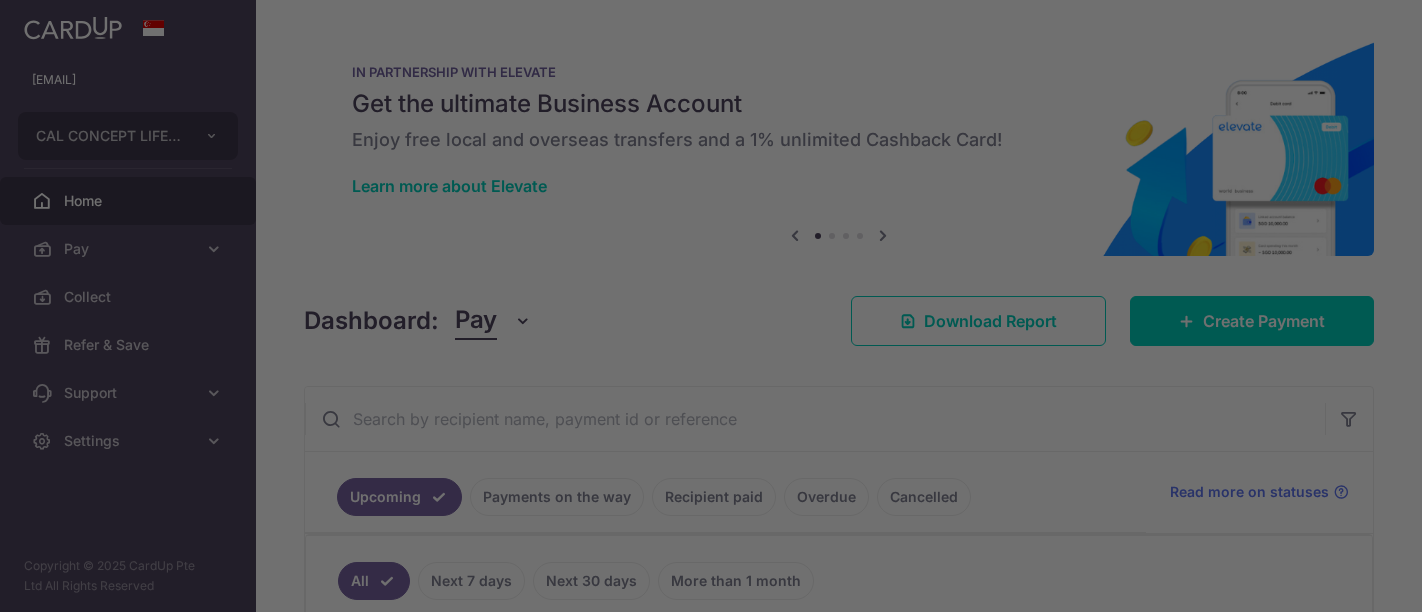 scroll, scrollTop: 0, scrollLeft: 0, axis: both 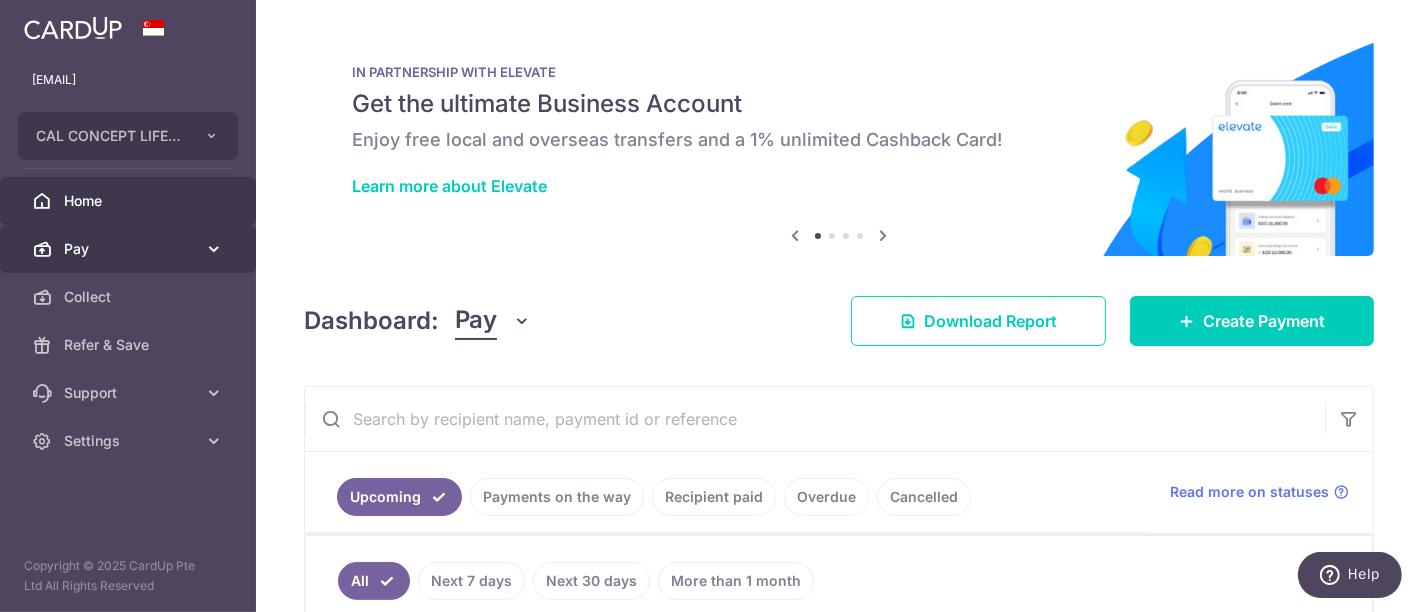 click on "Pay" at bounding box center (130, 249) 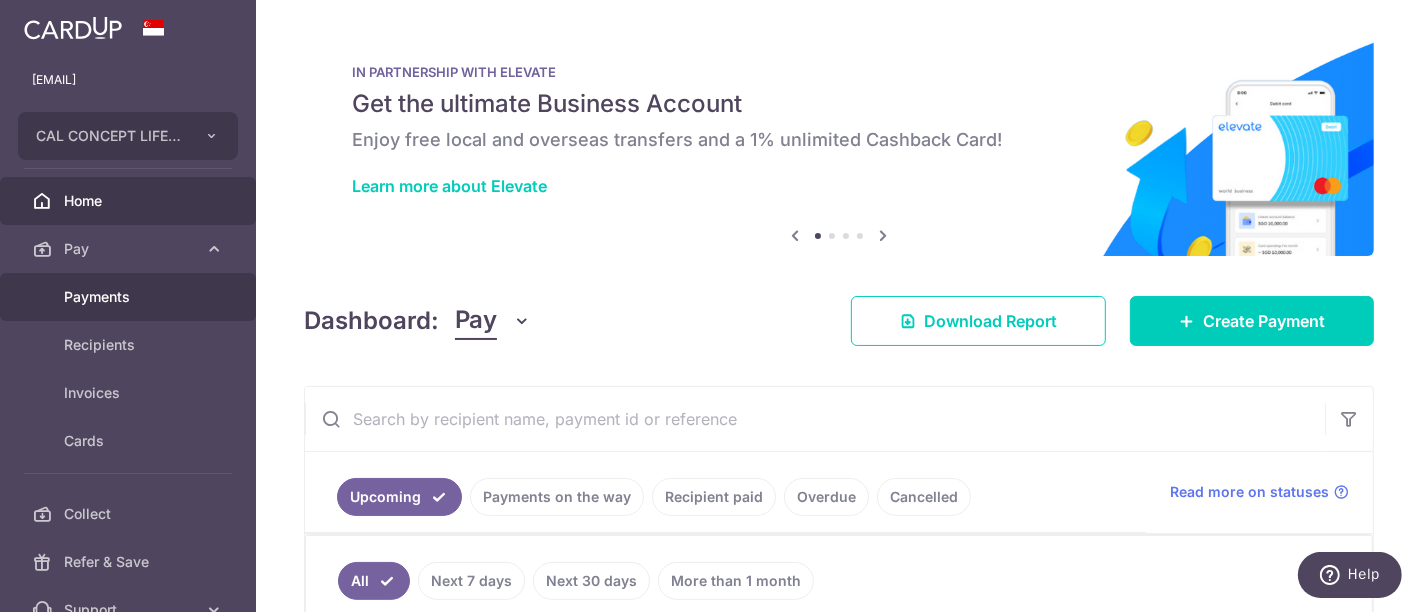 click on "Payments" at bounding box center (130, 297) 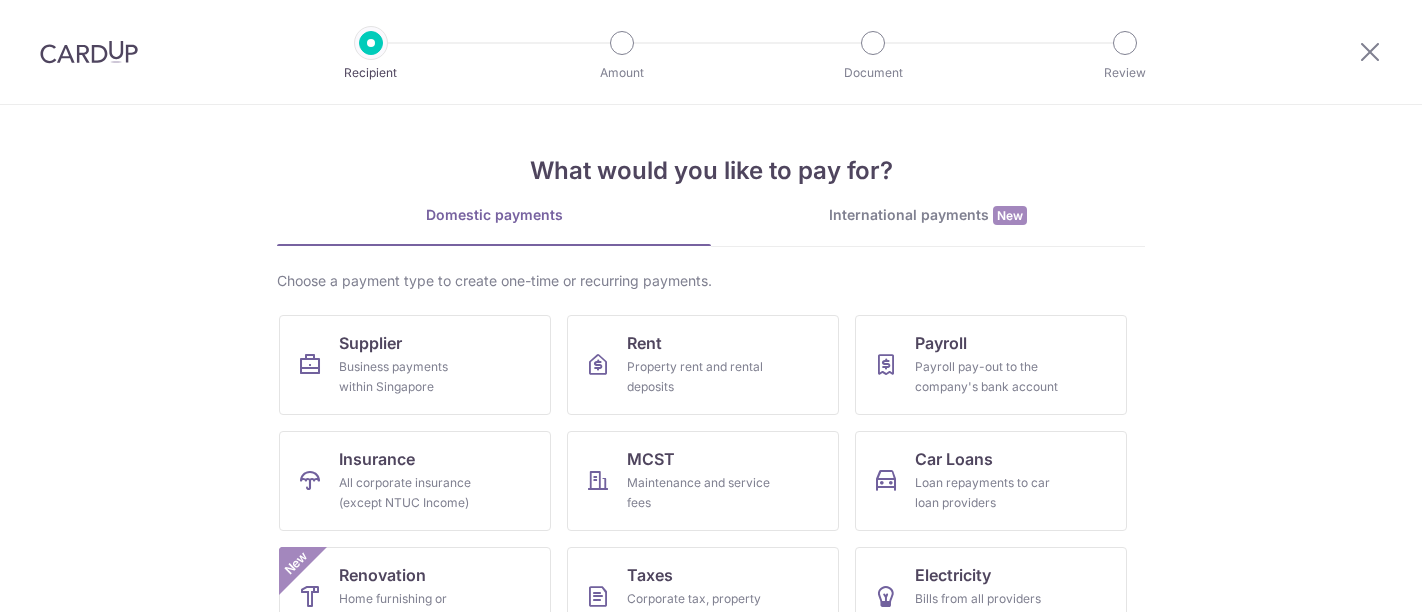 scroll, scrollTop: 0, scrollLeft: 0, axis: both 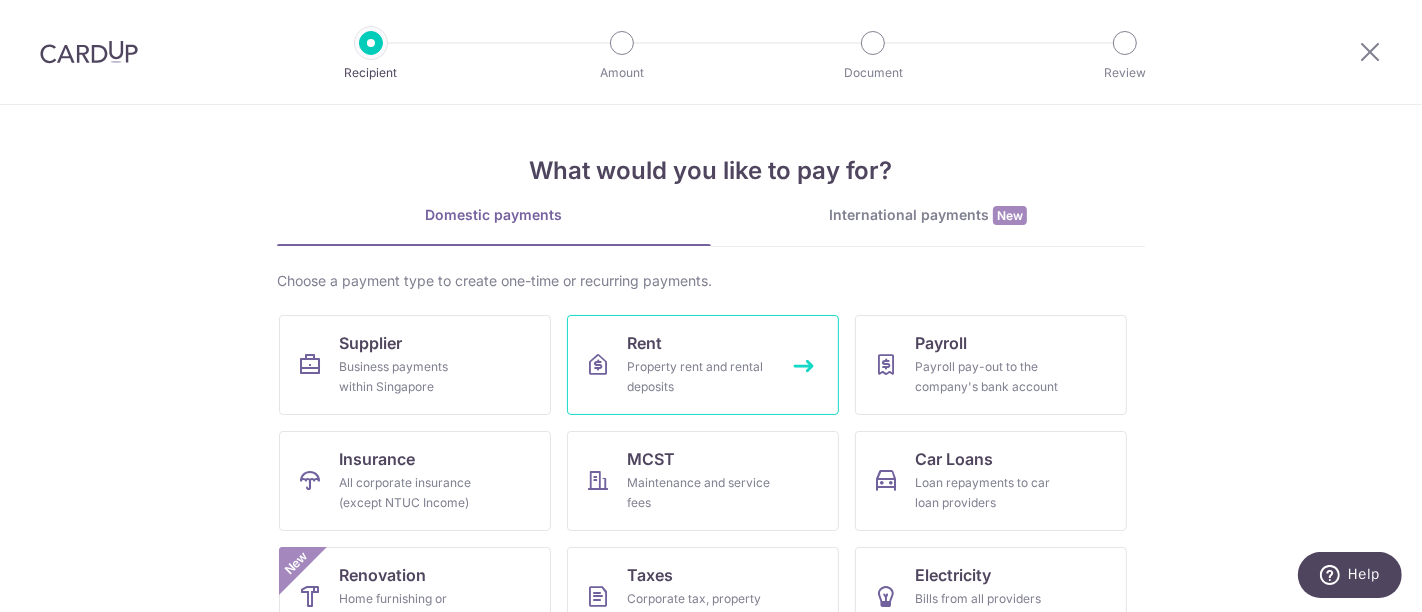 click on "Rent Property rent and rental deposits" at bounding box center [703, 365] 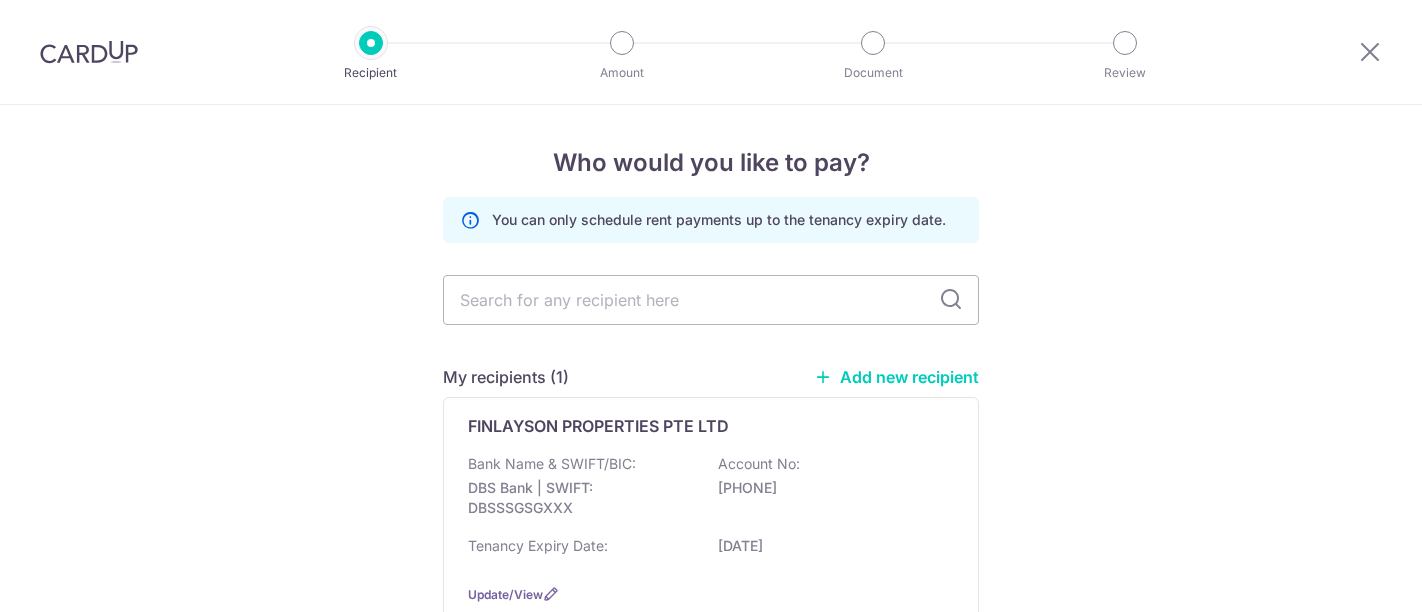 scroll, scrollTop: 0, scrollLeft: 0, axis: both 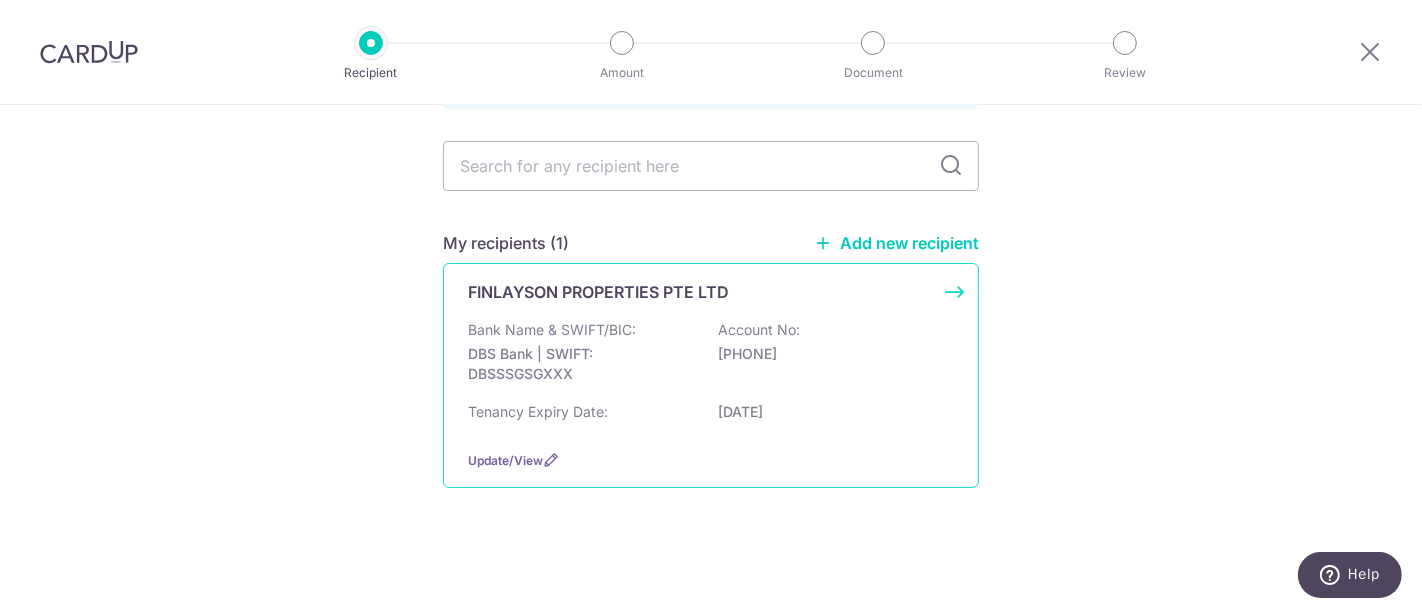 click on "Bank Name & SWIFT/BIC:
DBS Bank | SWIFT: DBSSSGSGXXX
Account No:
0489020490" at bounding box center (711, 357) 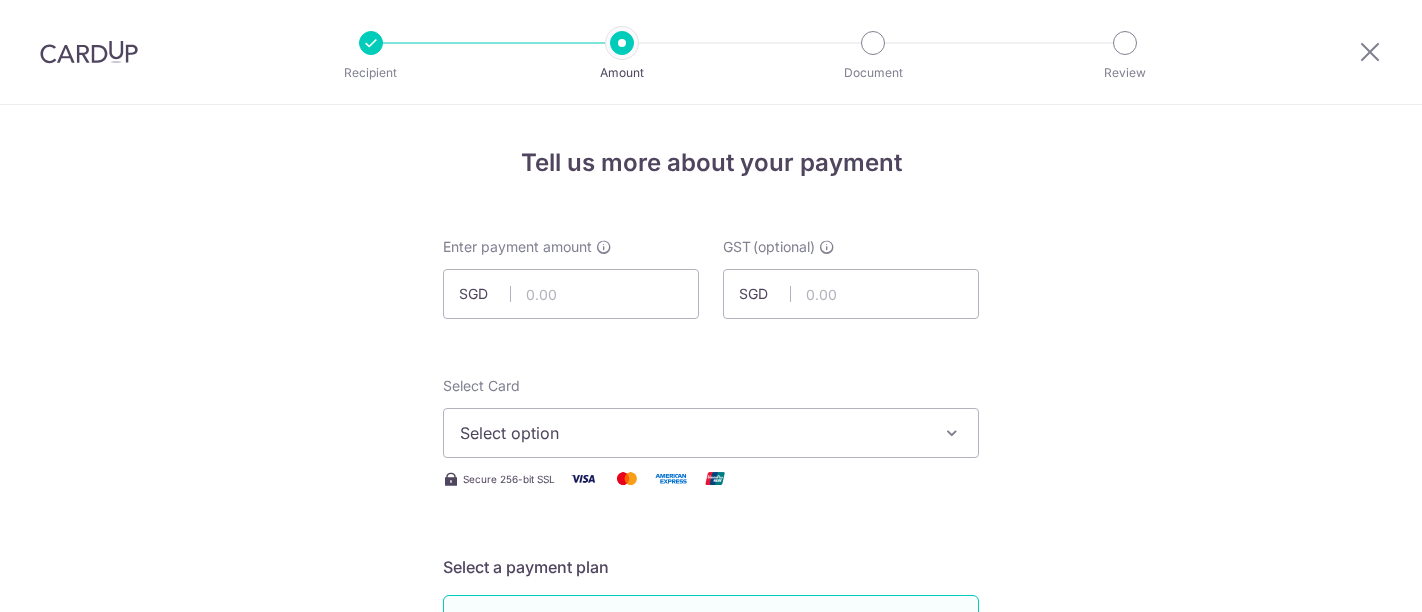 scroll, scrollTop: 0, scrollLeft: 0, axis: both 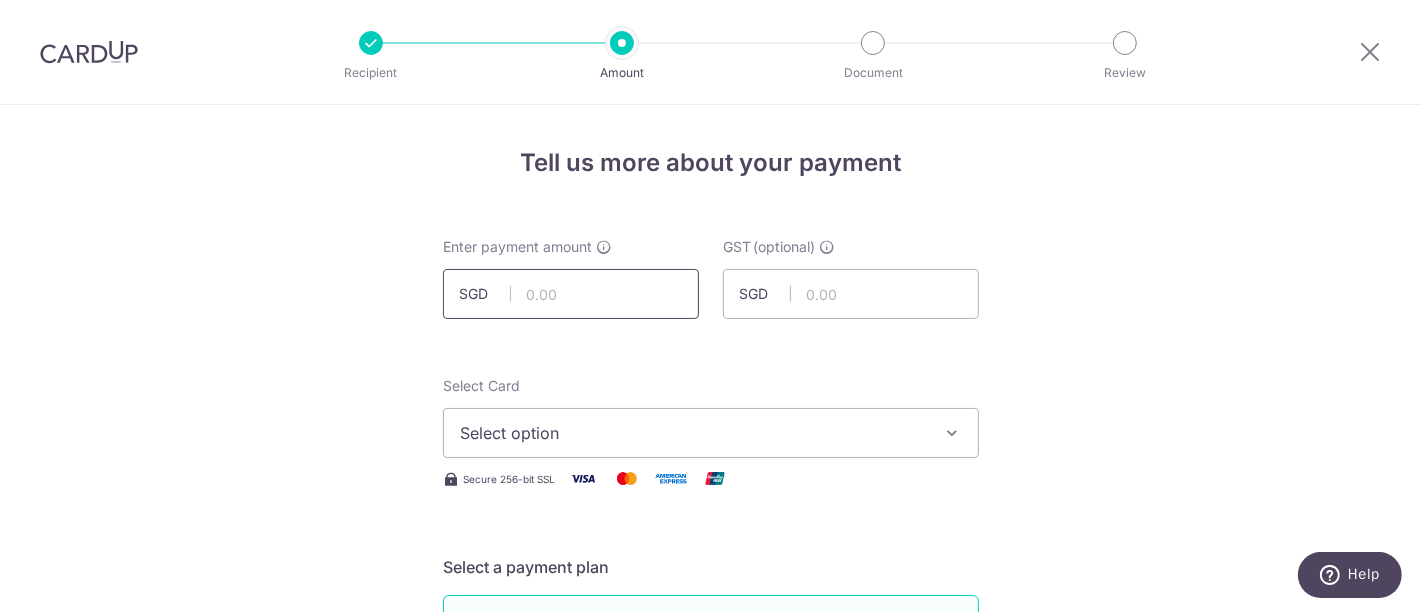 click at bounding box center (571, 294) 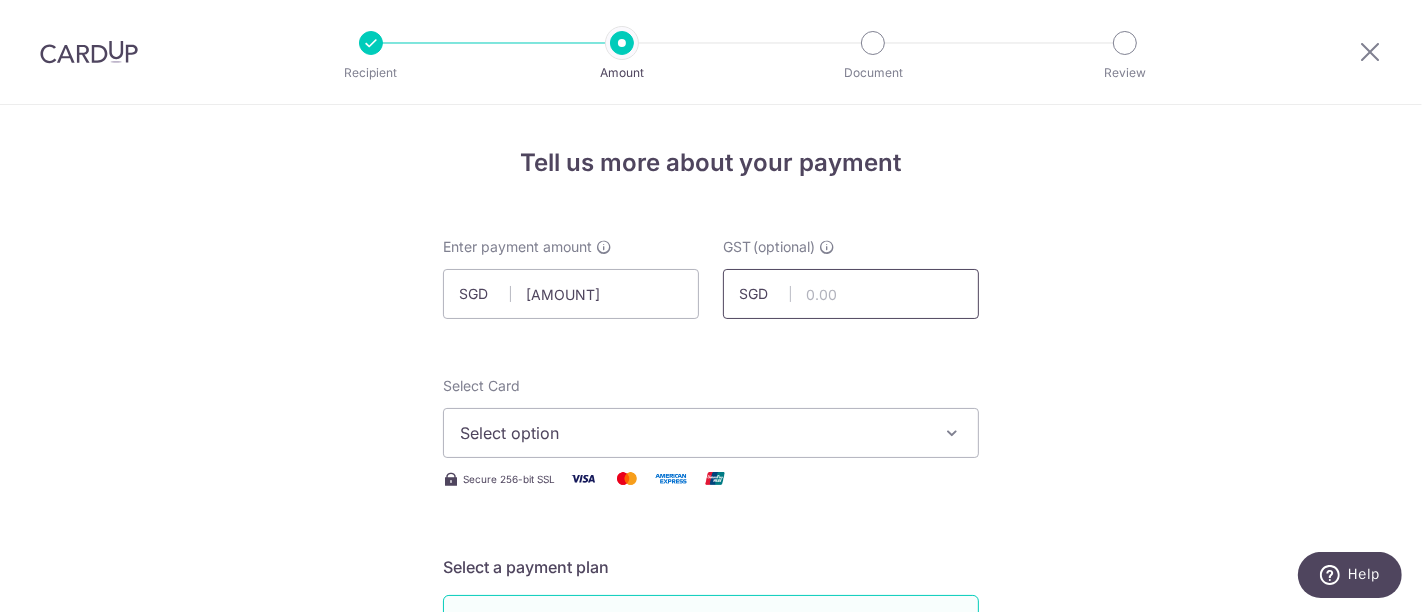 type on "[AMOUNT]" 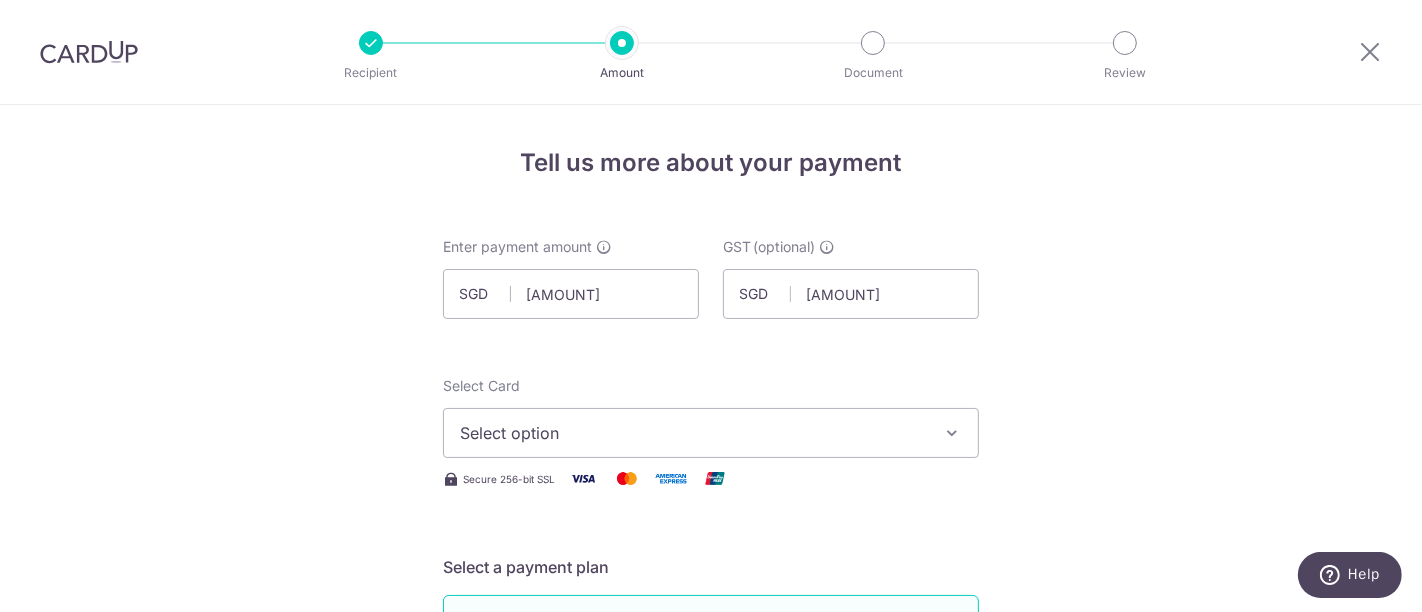 click on "Tell us more about your payment
Enter payment amount
SGD
26,000.00
26000.00
GST
(optional)
SGD
2340
Select Card
Select option
Add credit card
Your Cards
**** 3115
Secure 256-bit SSL" at bounding box center (711, 1076) 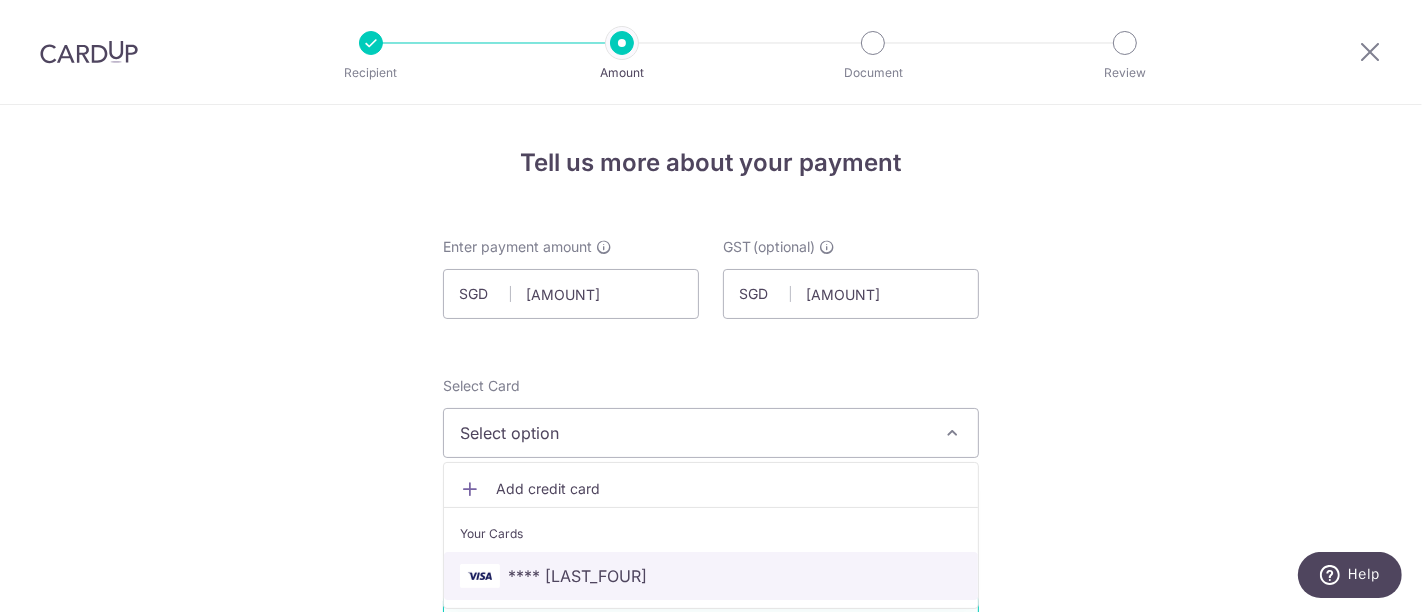 click on "**** 3115" at bounding box center [577, 576] 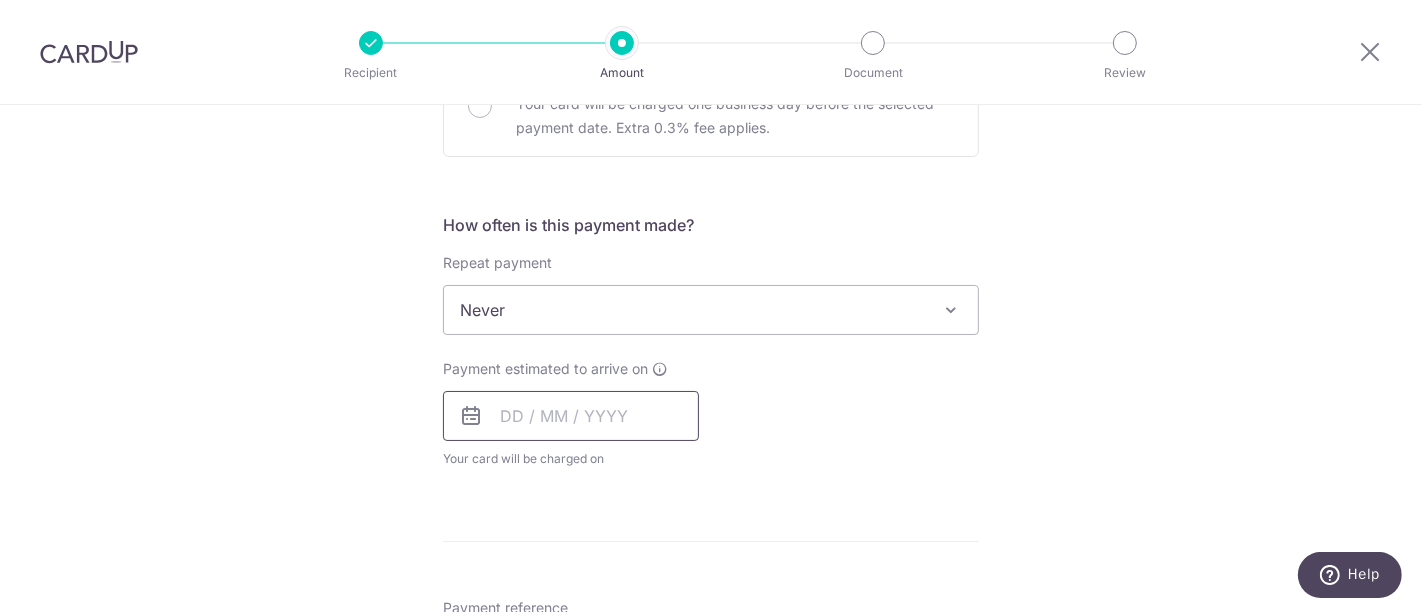 scroll, scrollTop: 444, scrollLeft: 0, axis: vertical 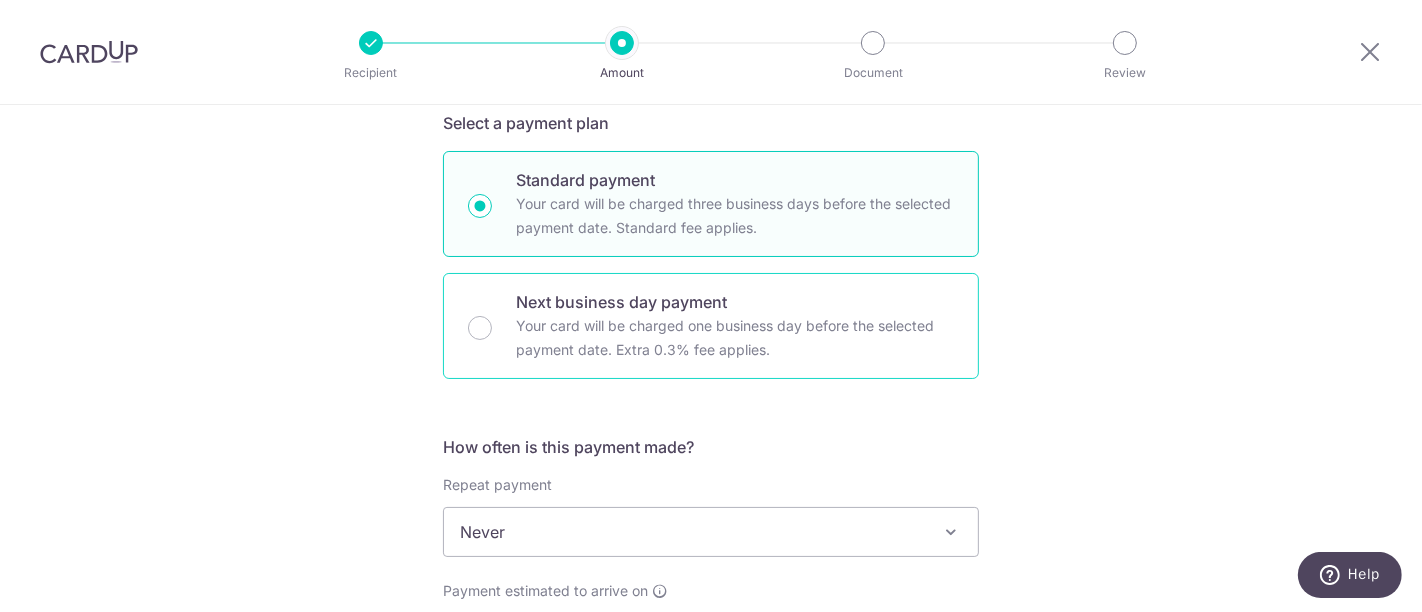 click on "Your card will be charged one business day before the selected payment date. Extra 0.3% fee applies." at bounding box center (735, 338) 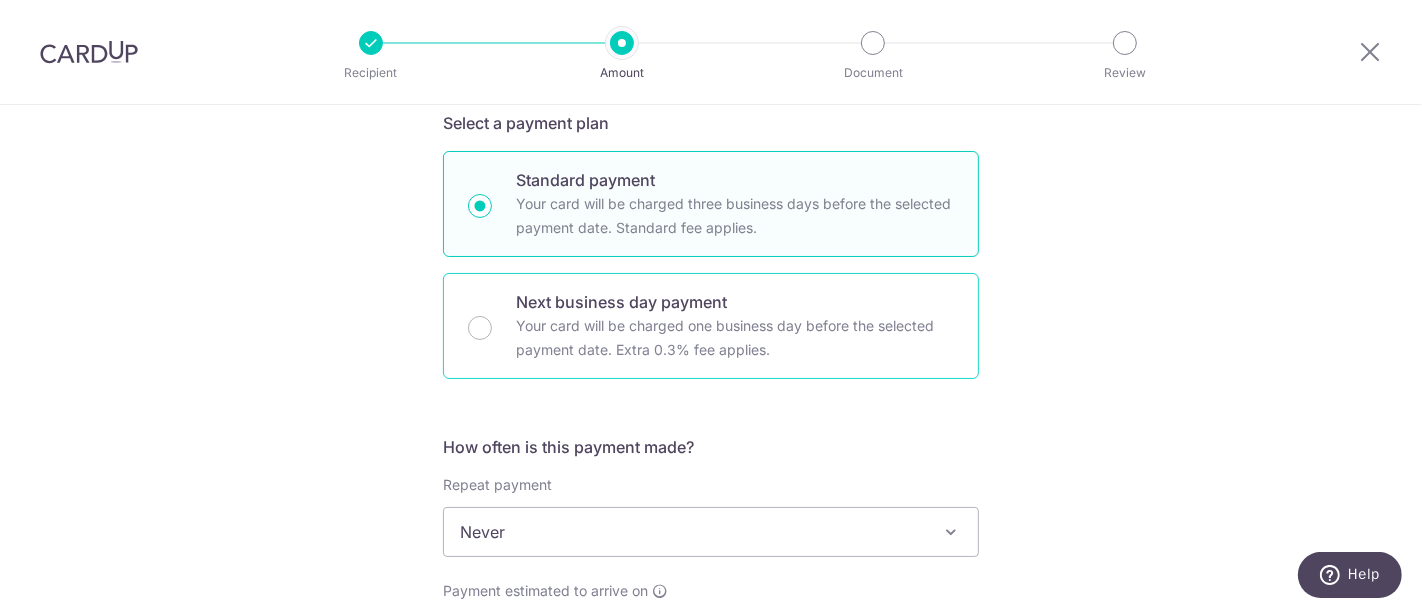 click on "Next business day payment
Your card will be charged one business day before the selected payment date. Extra 0.3% fee applies." at bounding box center (480, 328) 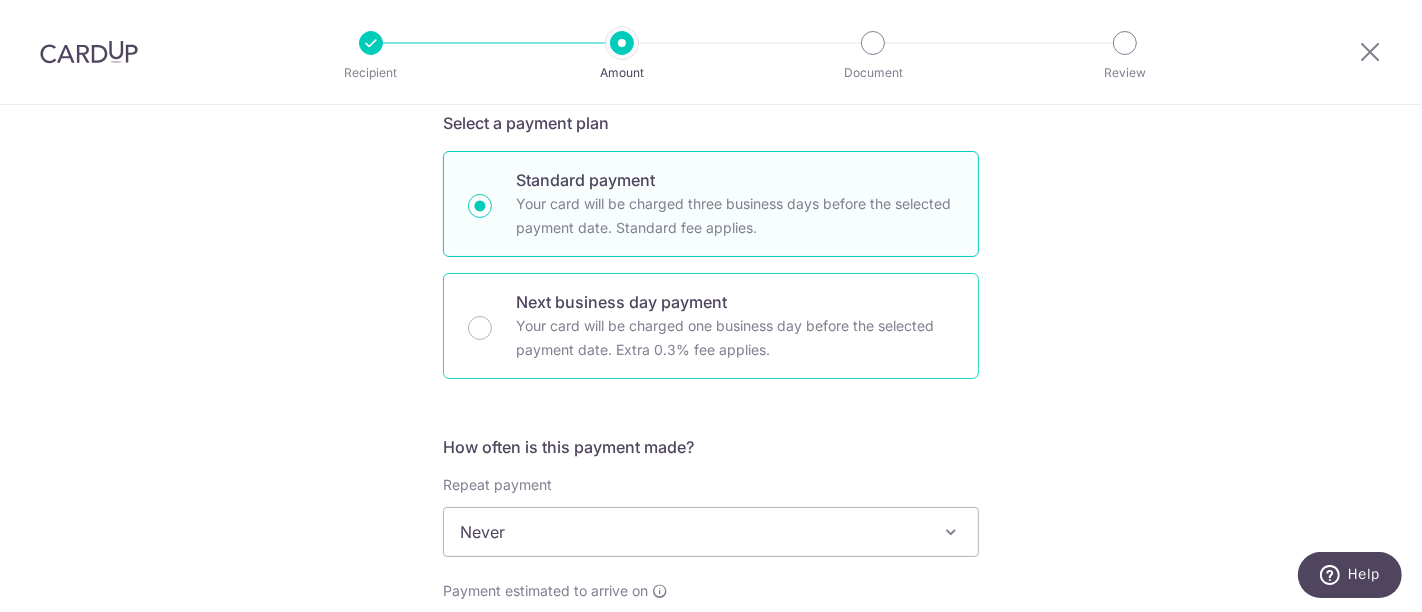 radio on "false" 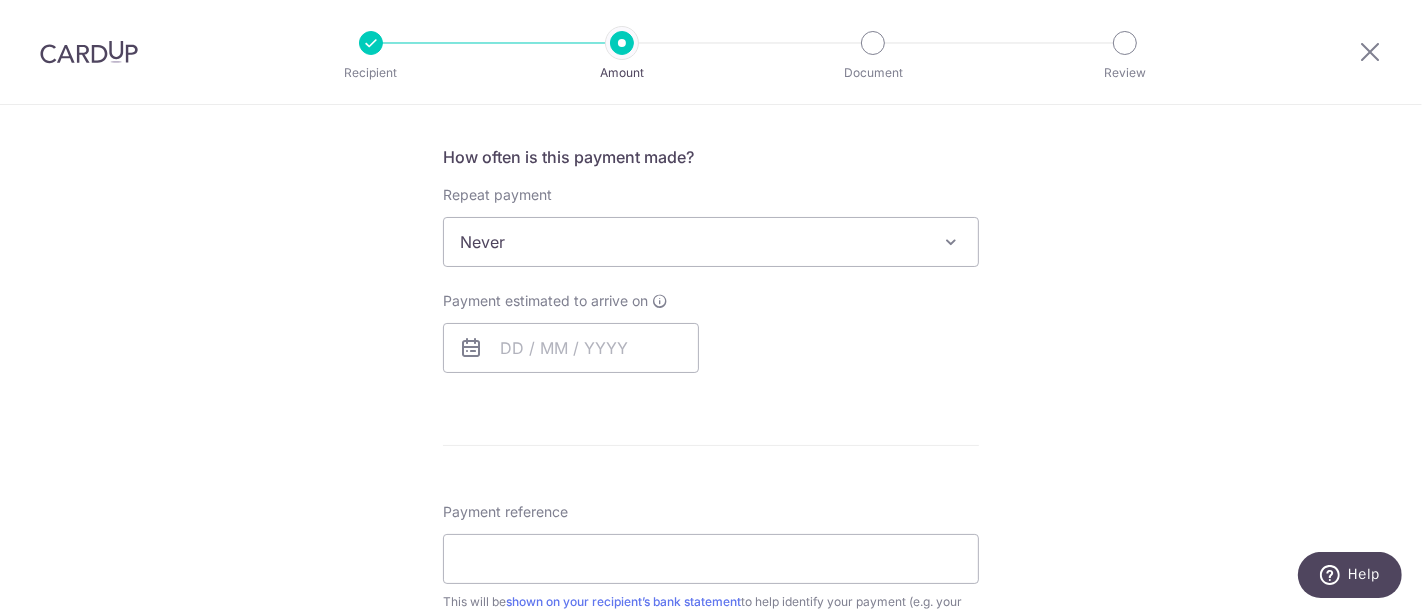 scroll, scrollTop: 777, scrollLeft: 0, axis: vertical 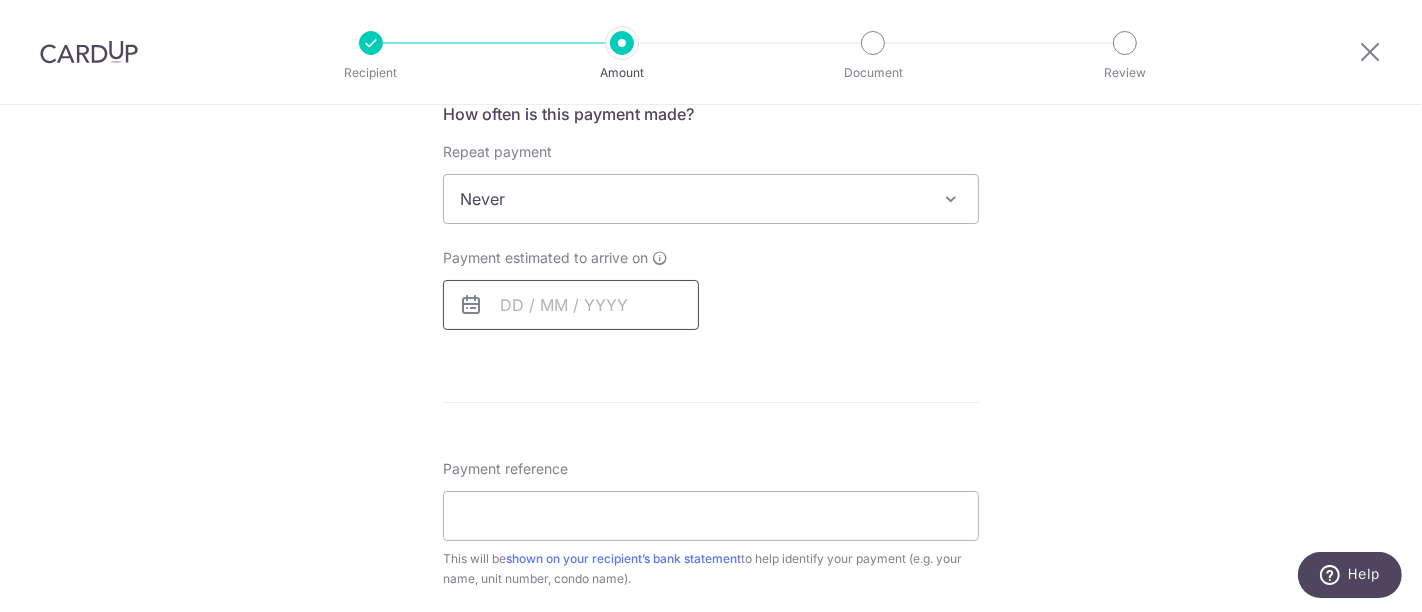 click at bounding box center (571, 305) 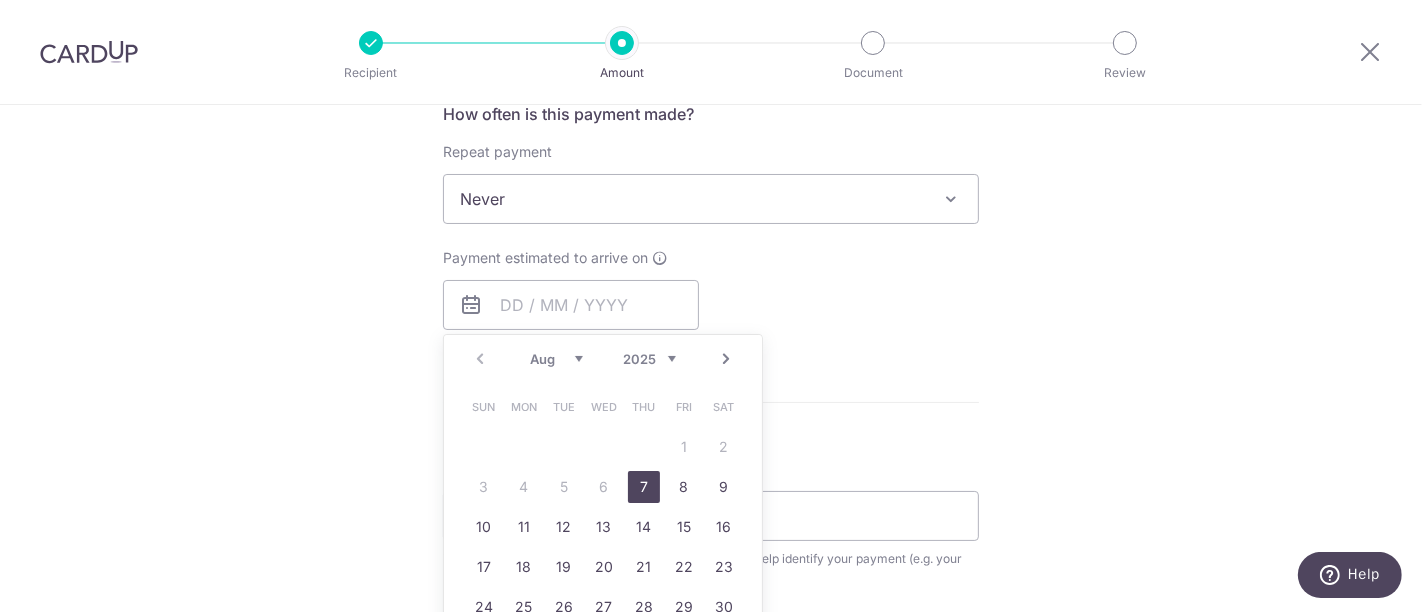 click on "7" at bounding box center [644, 487] 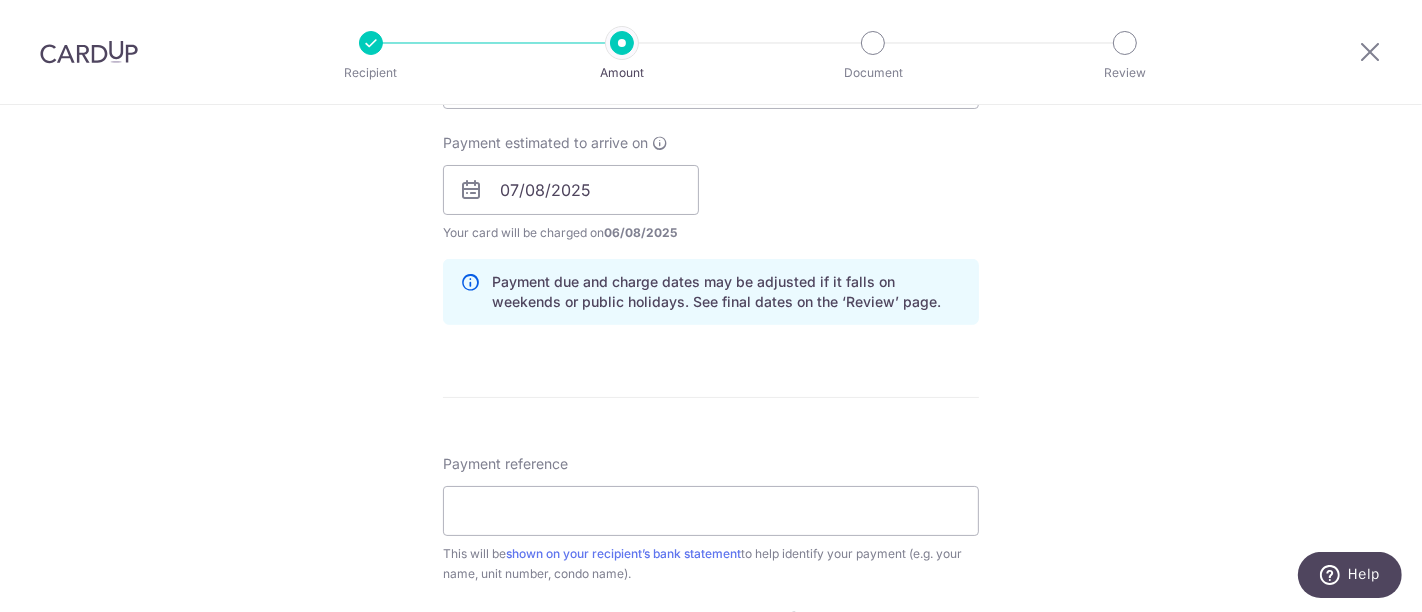 scroll, scrollTop: 1000, scrollLeft: 0, axis: vertical 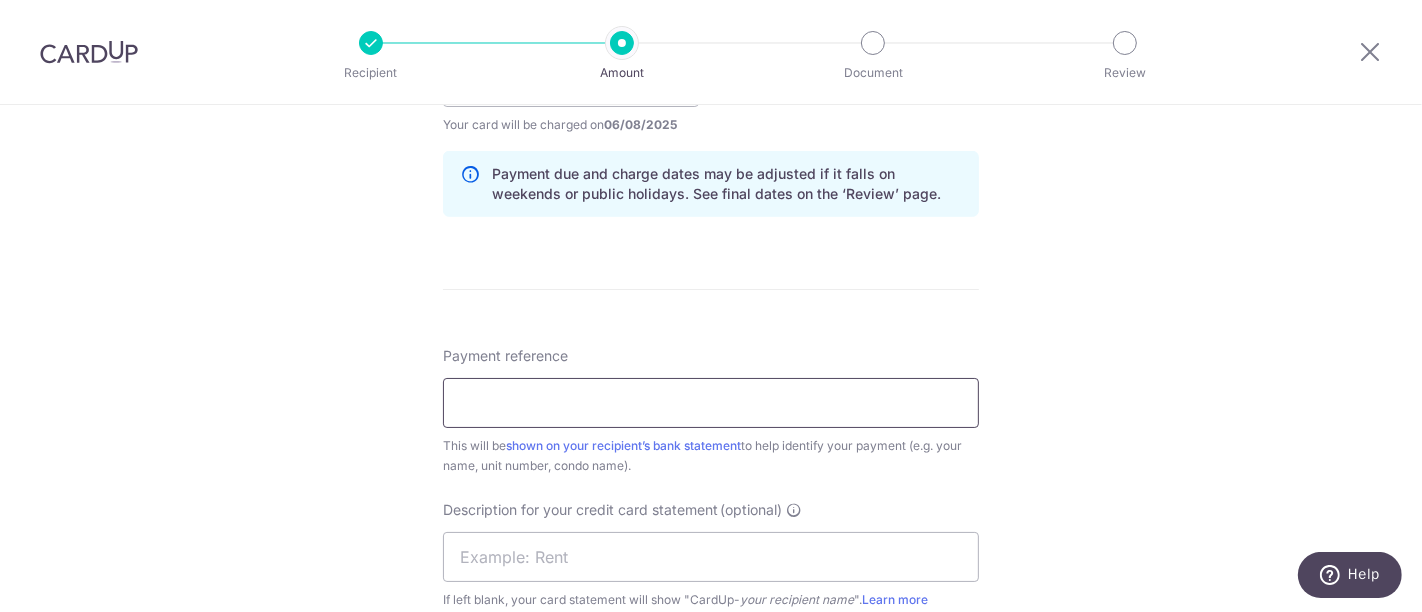 click on "Payment reference" at bounding box center (711, 403) 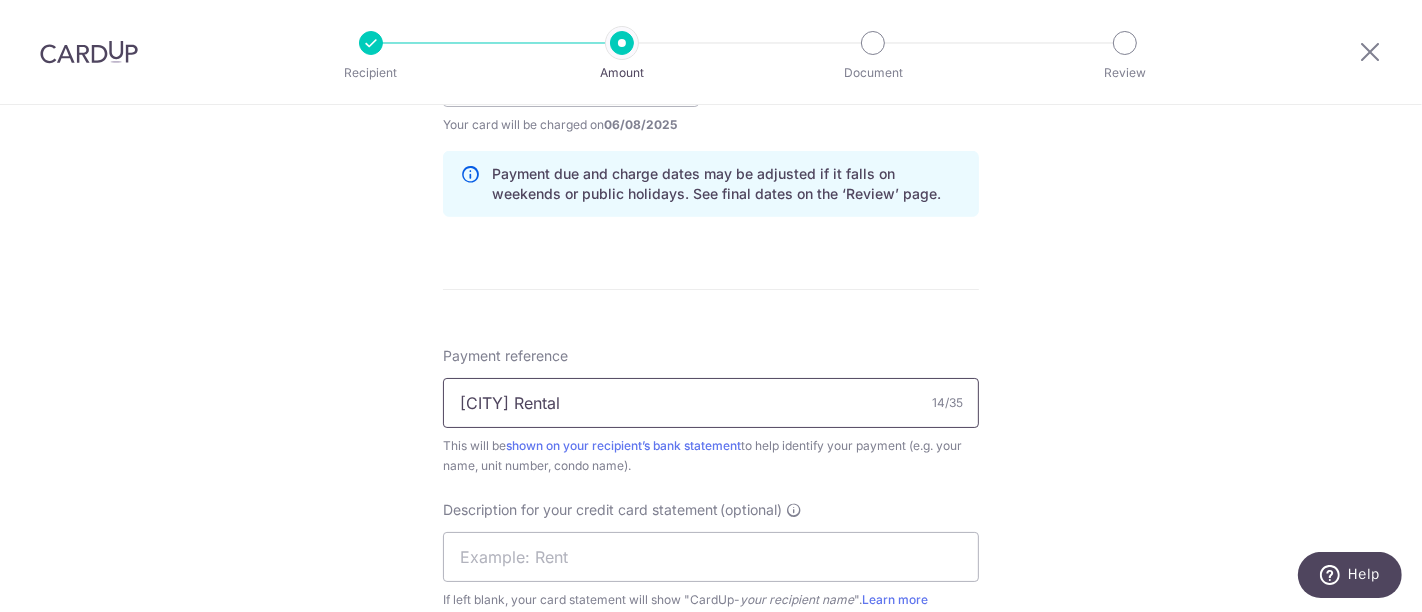 drag, startPoint x: 582, startPoint y: 410, endPoint x: 309, endPoint y: 403, distance: 273.08972 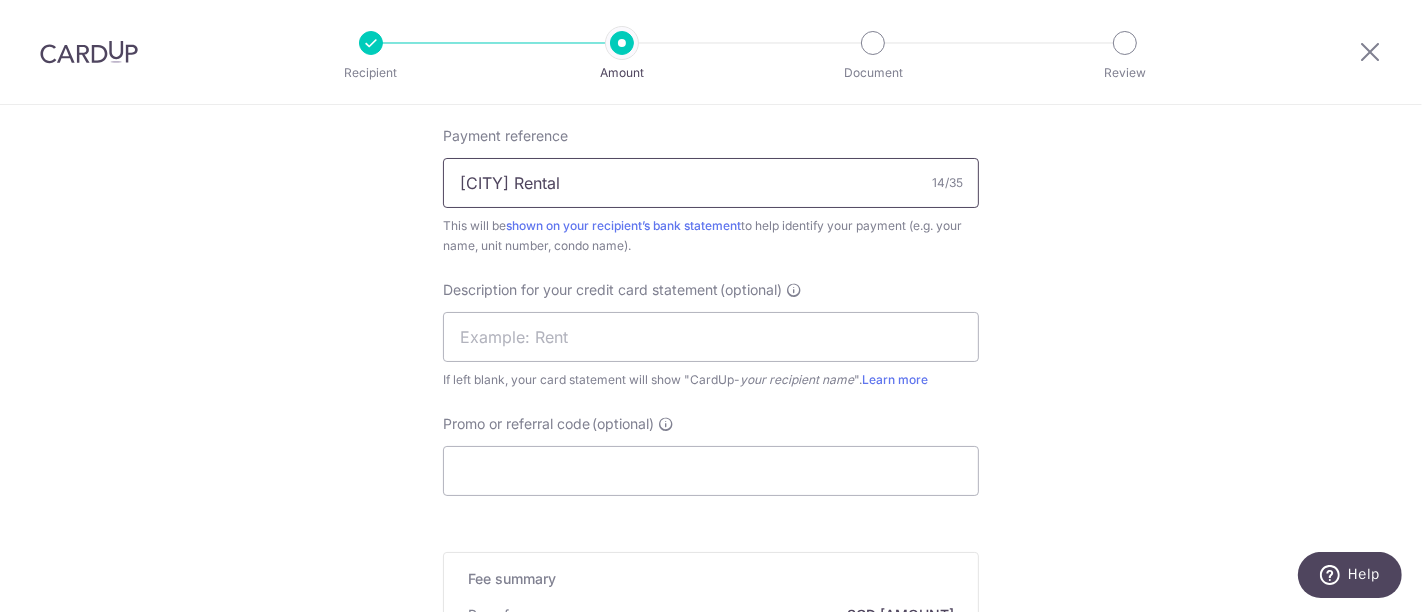 scroll, scrollTop: 1222, scrollLeft: 0, axis: vertical 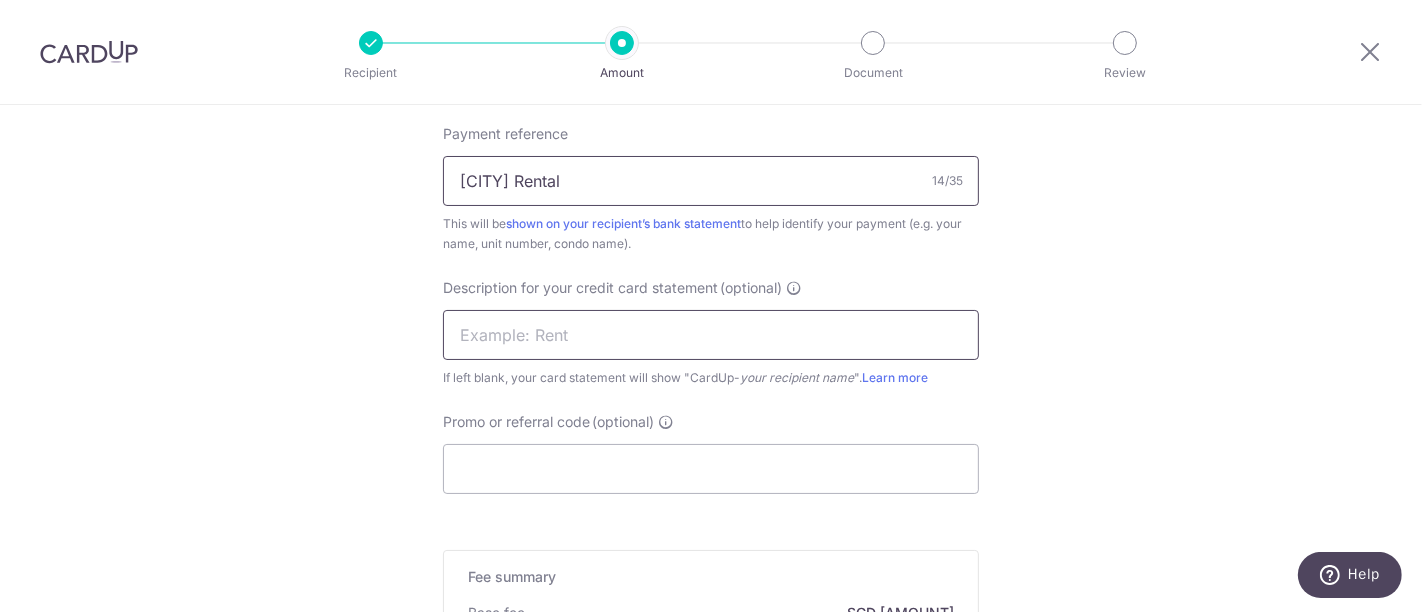 type on "Malacca Rental" 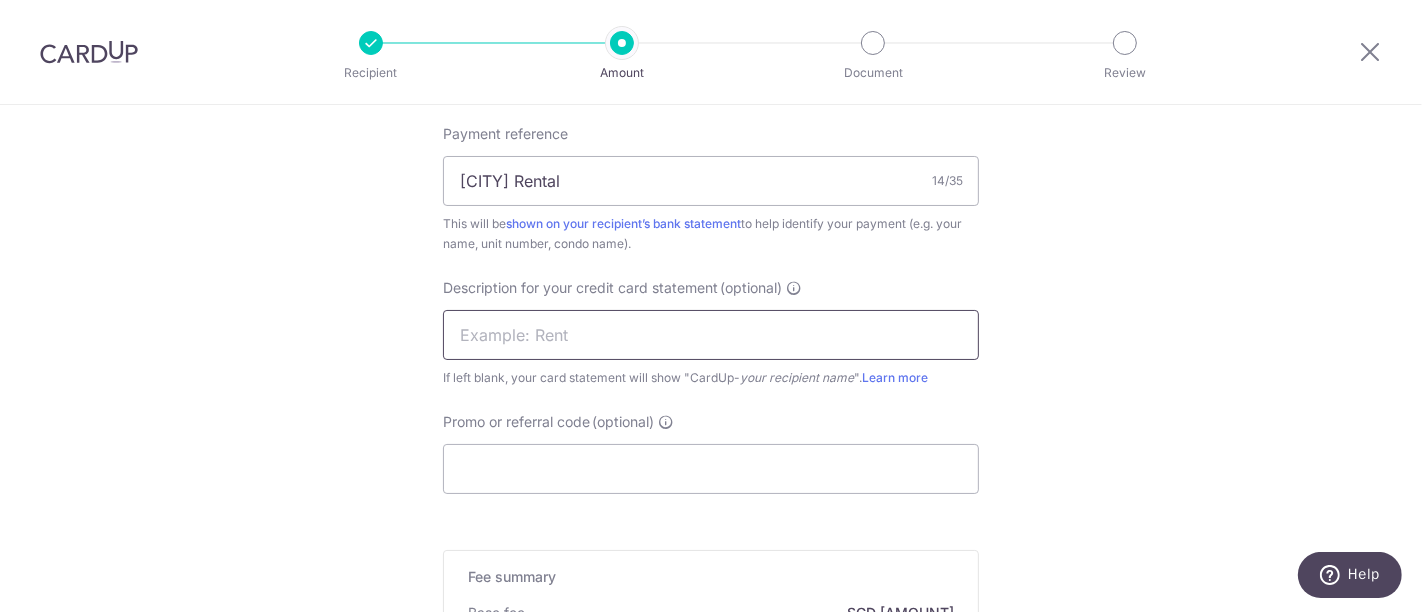 click at bounding box center [711, 335] 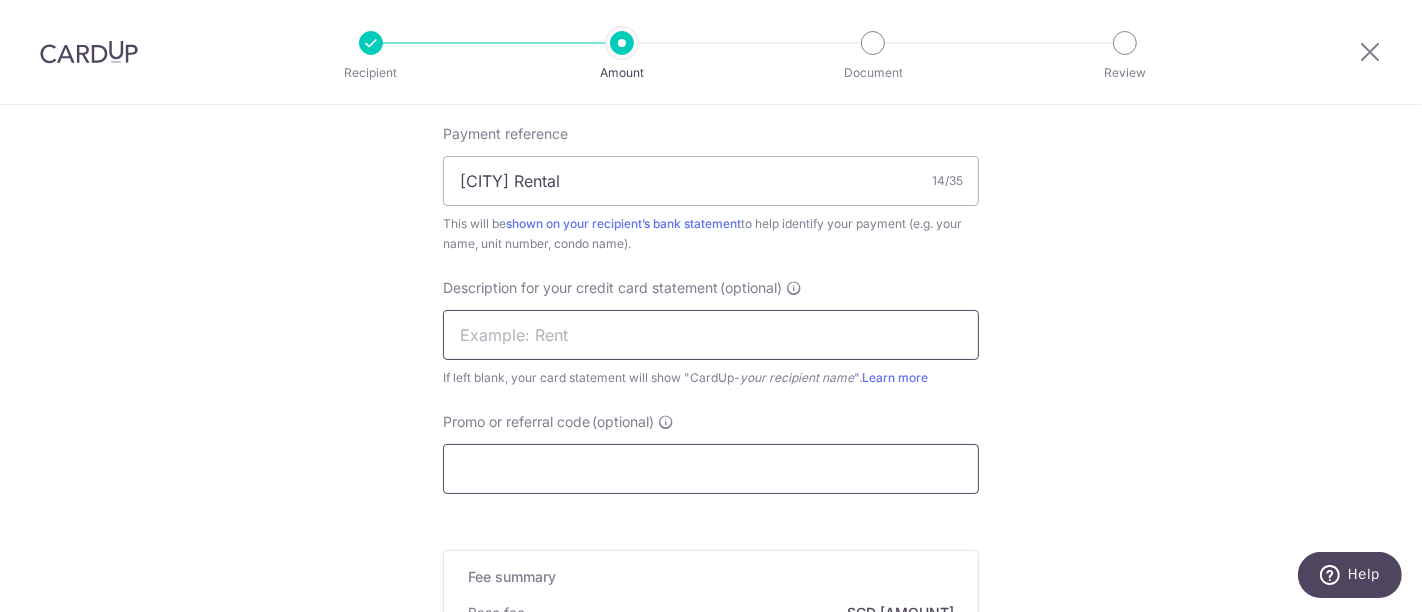 paste on "Malacca Rental" 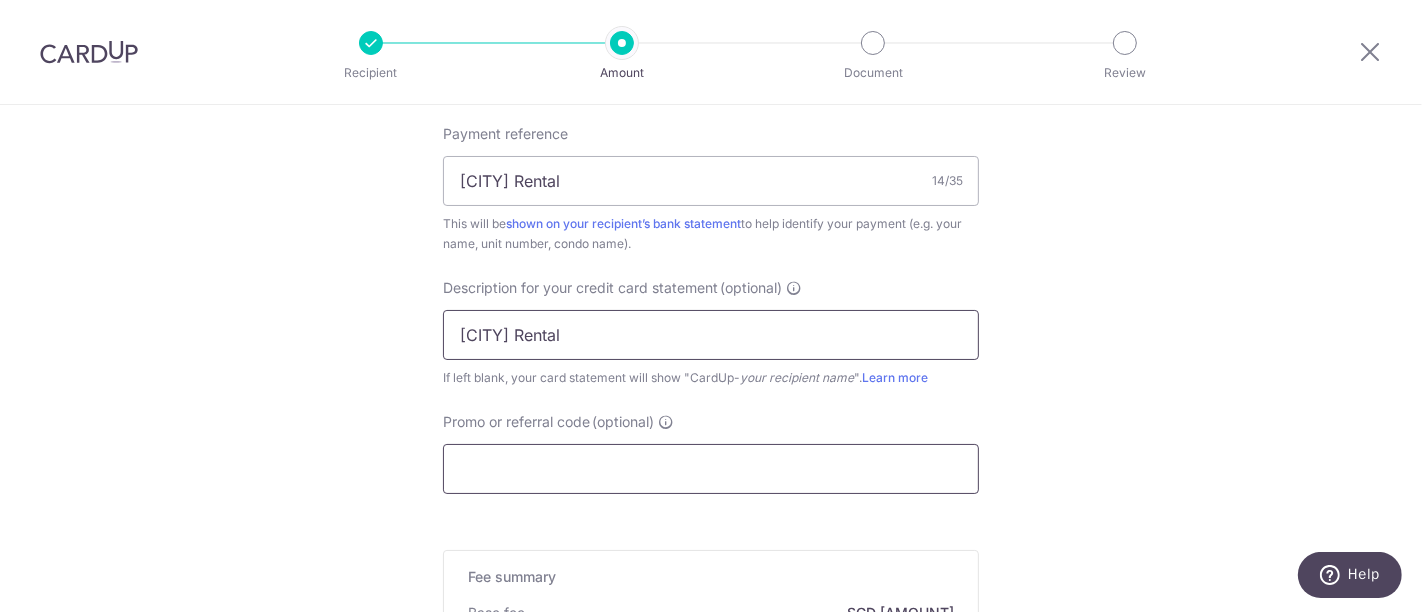 type on "Malacca Rental" 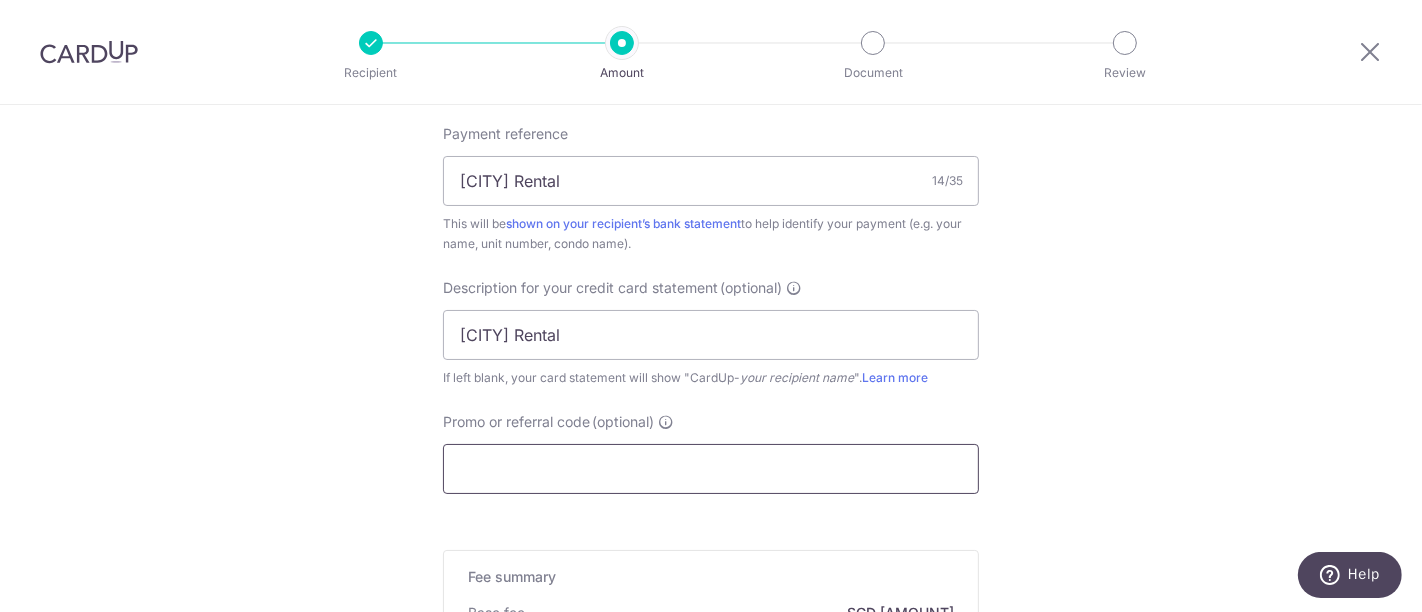 click on "Promo or referral code
(optional)" at bounding box center (711, 469) 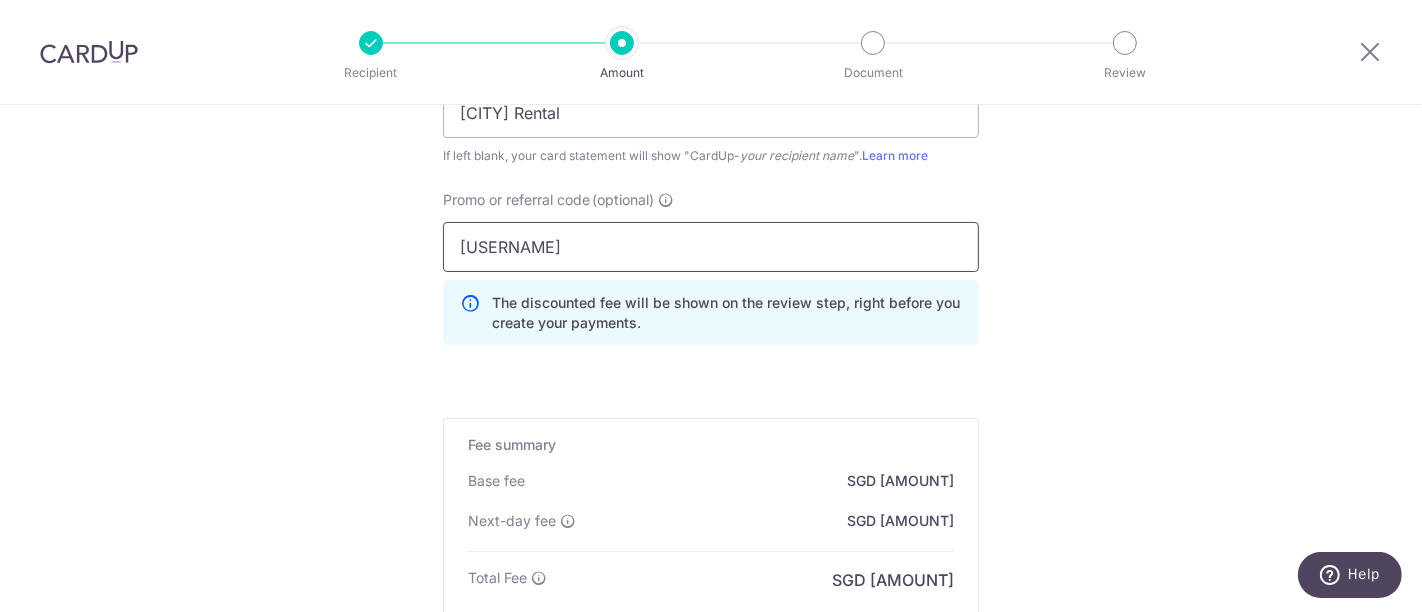 scroll, scrollTop: 1700, scrollLeft: 0, axis: vertical 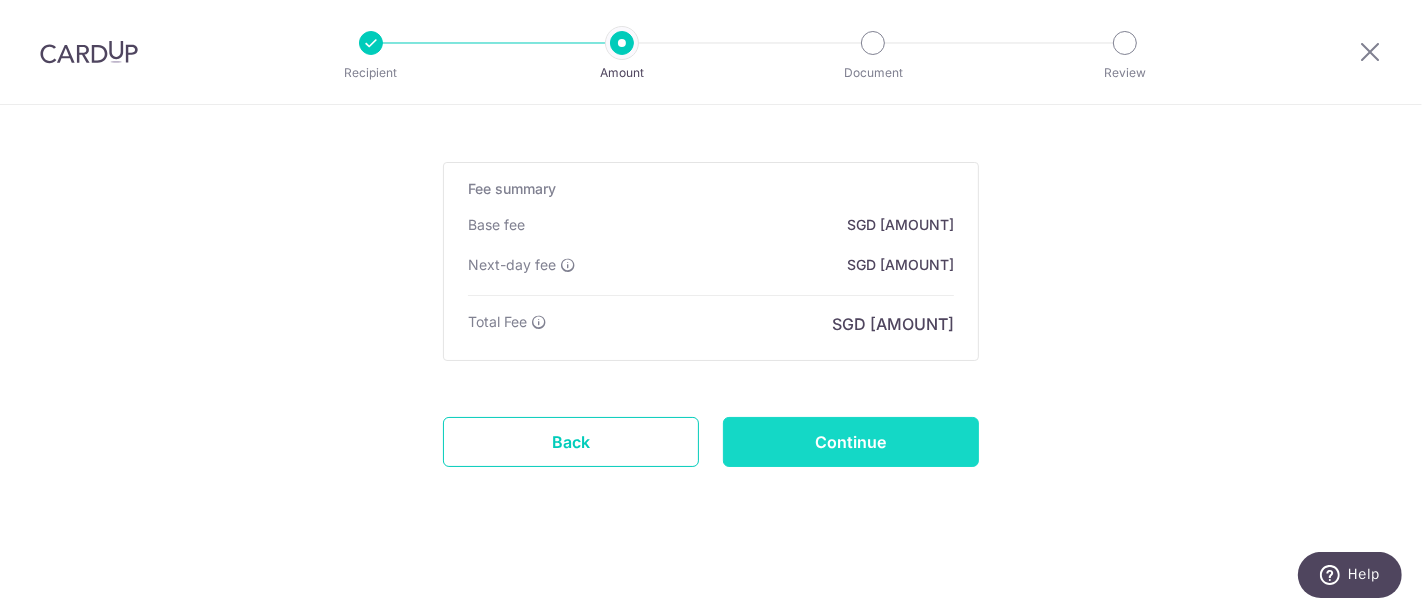 type on "NICHOL166" 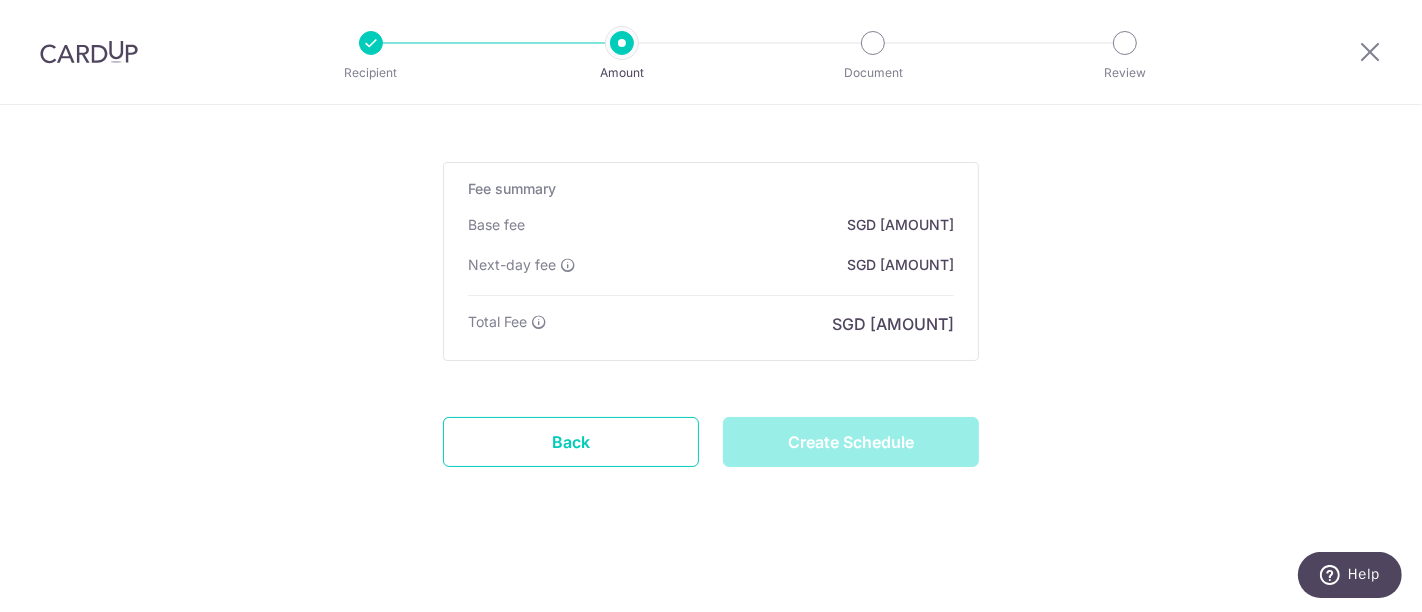 type on "Create Schedule" 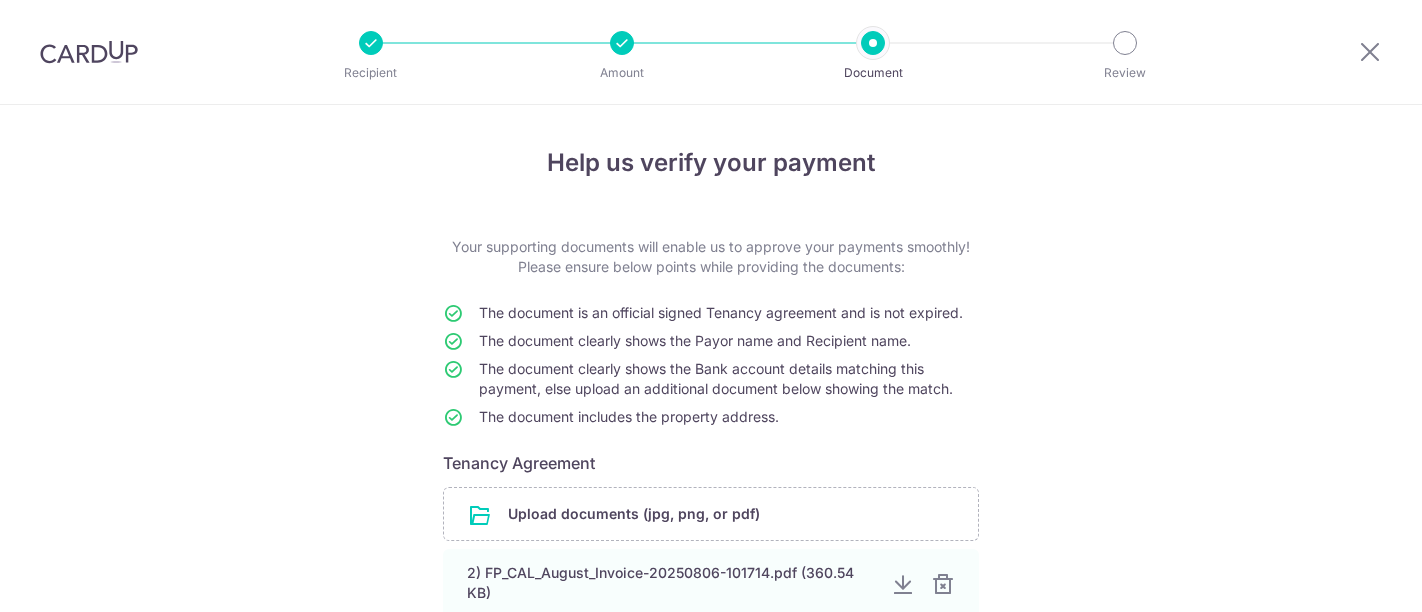 scroll, scrollTop: 0, scrollLeft: 0, axis: both 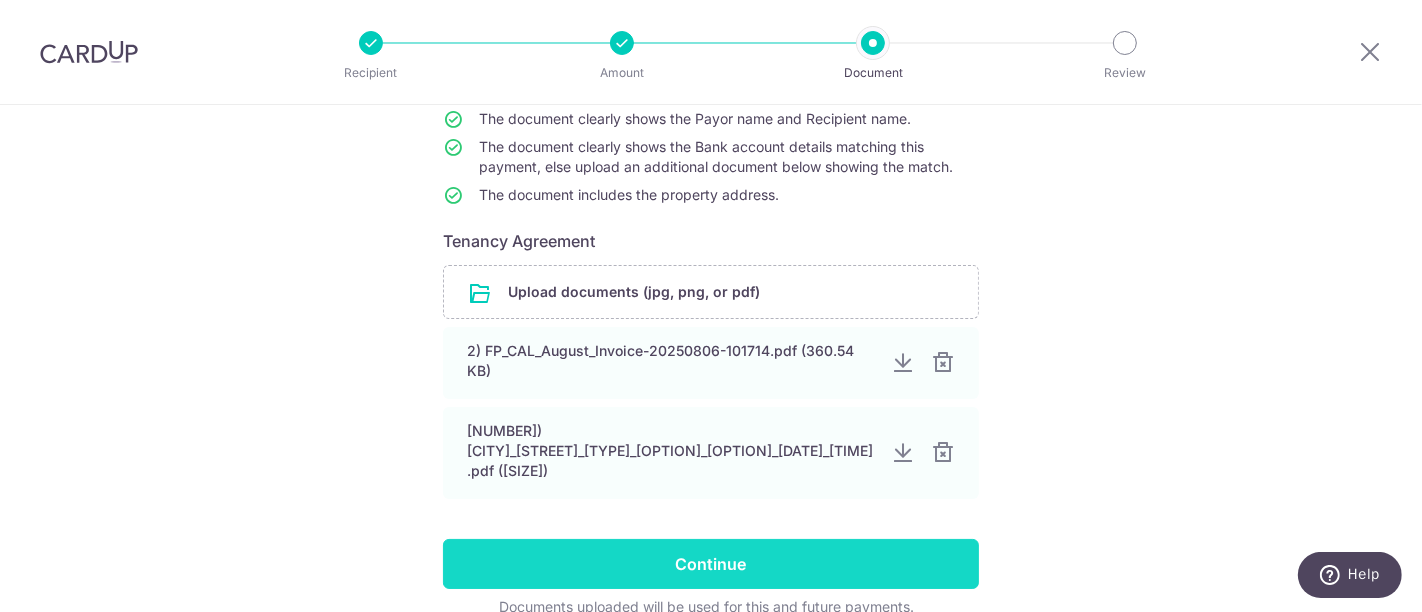 click on "Continue" at bounding box center (711, 564) 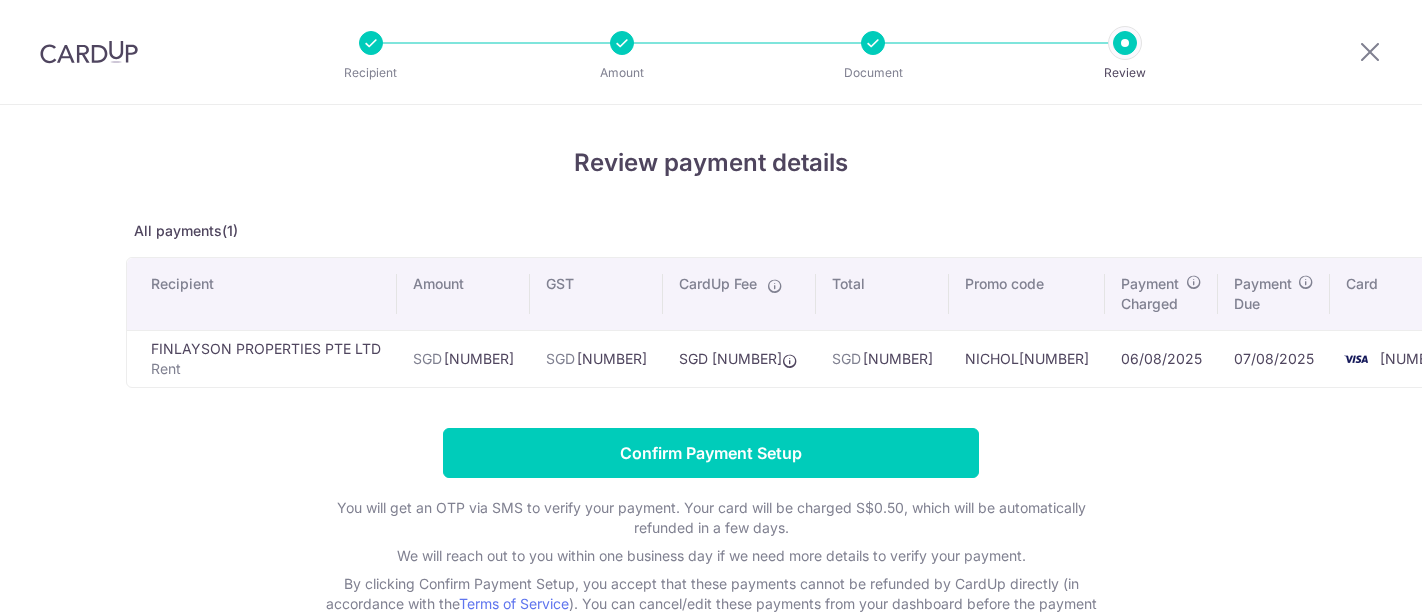 scroll, scrollTop: 0, scrollLeft: 0, axis: both 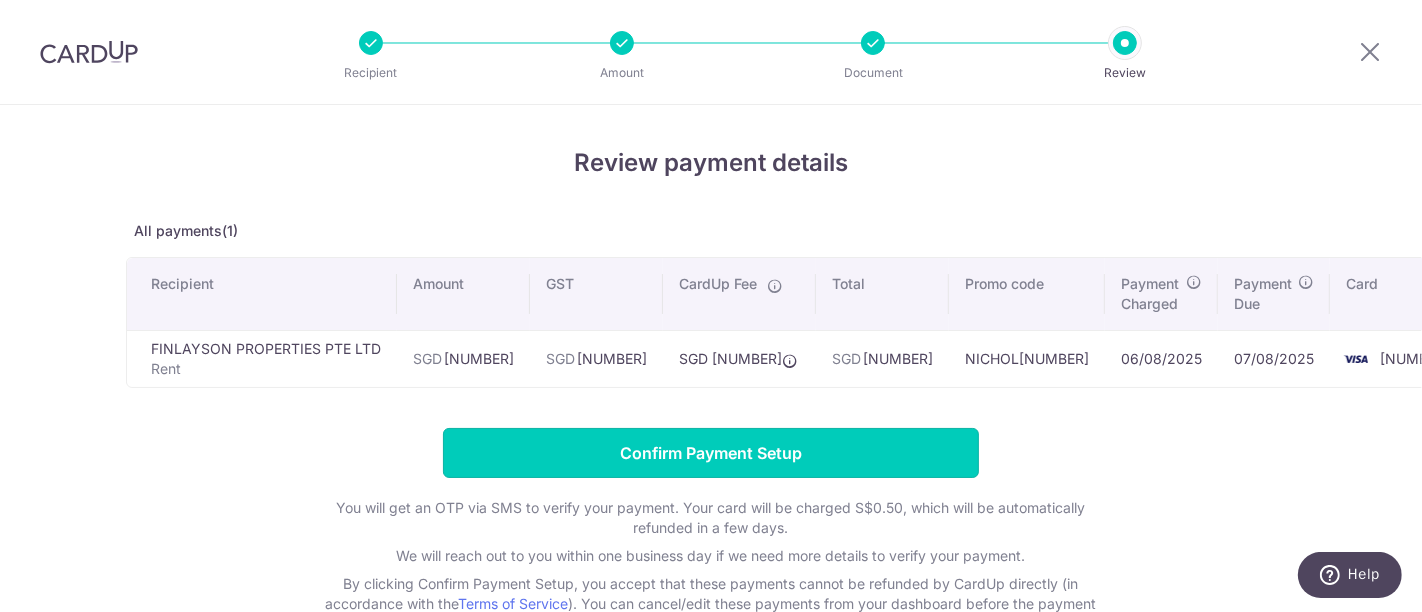 click on "Confirm Payment Setup" at bounding box center (711, 453) 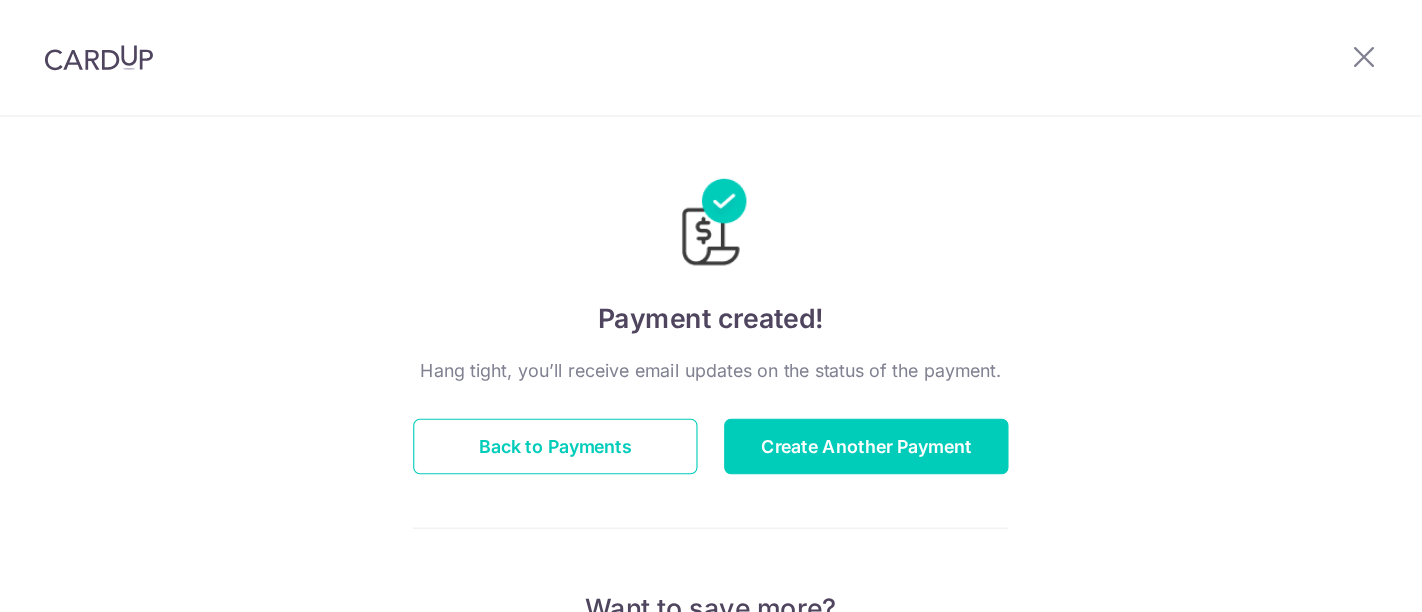 scroll, scrollTop: 0, scrollLeft: 0, axis: both 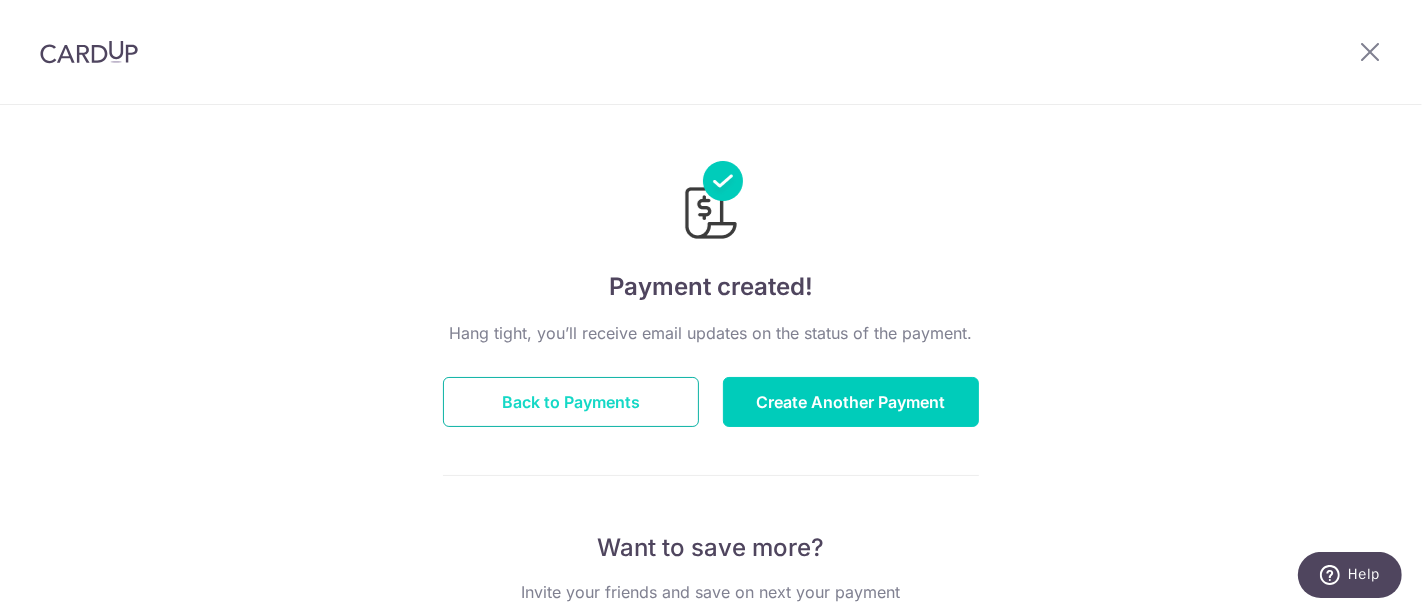 click on "Back to Payments" at bounding box center (571, 402) 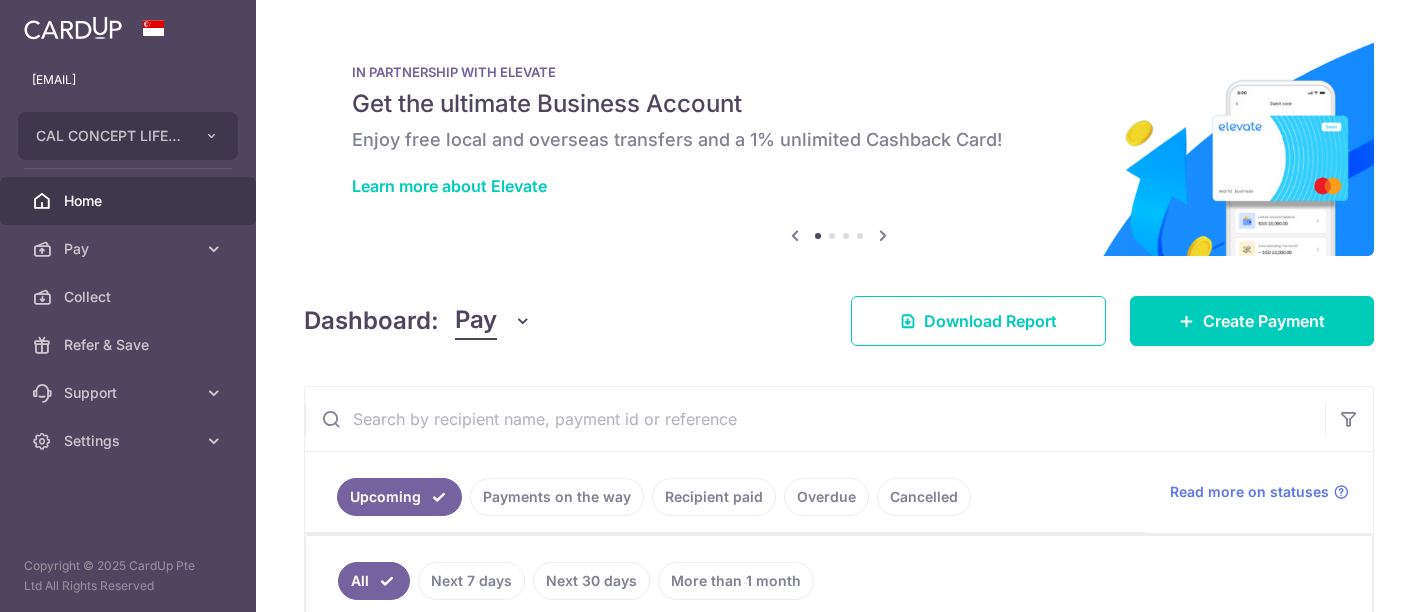 scroll, scrollTop: 0, scrollLeft: 0, axis: both 